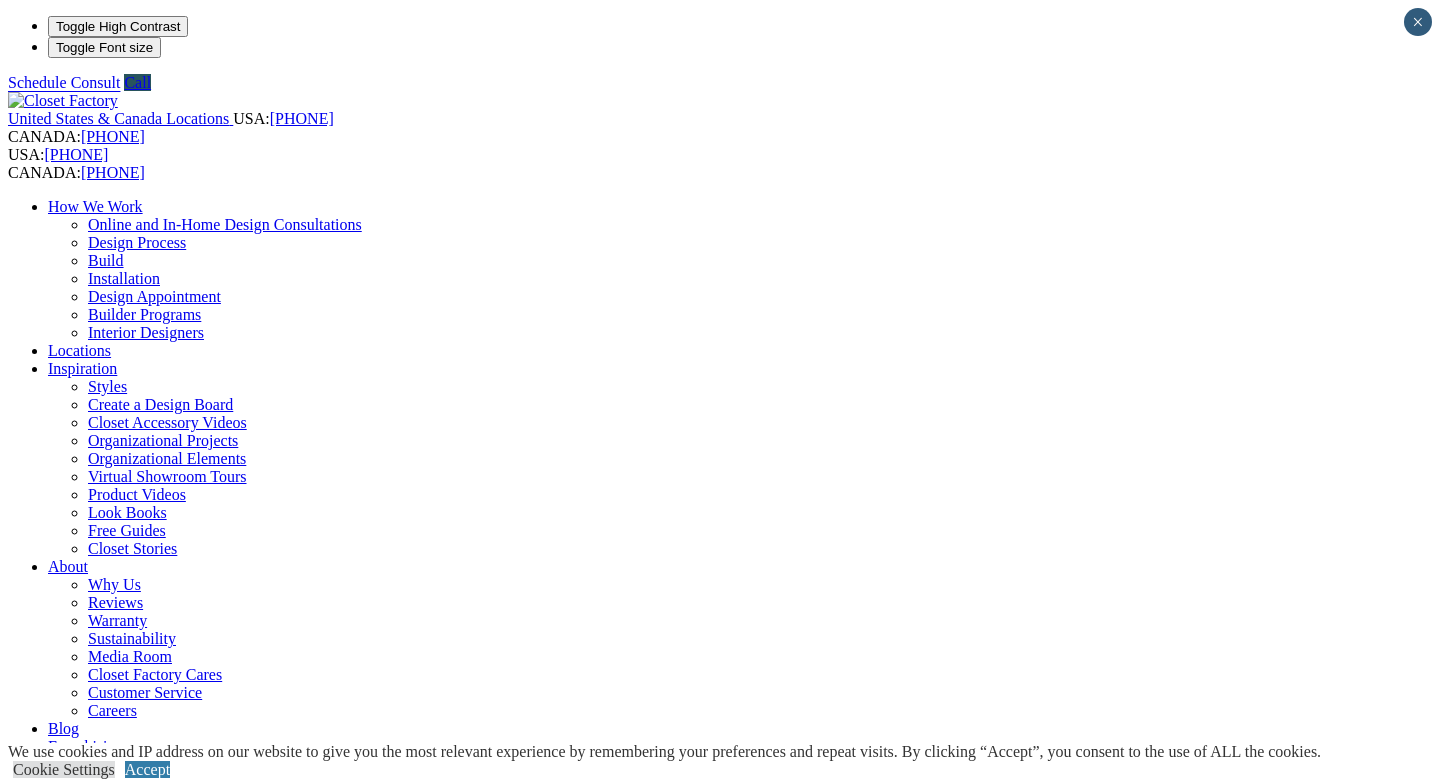 scroll, scrollTop: 0, scrollLeft: 0, axis: both 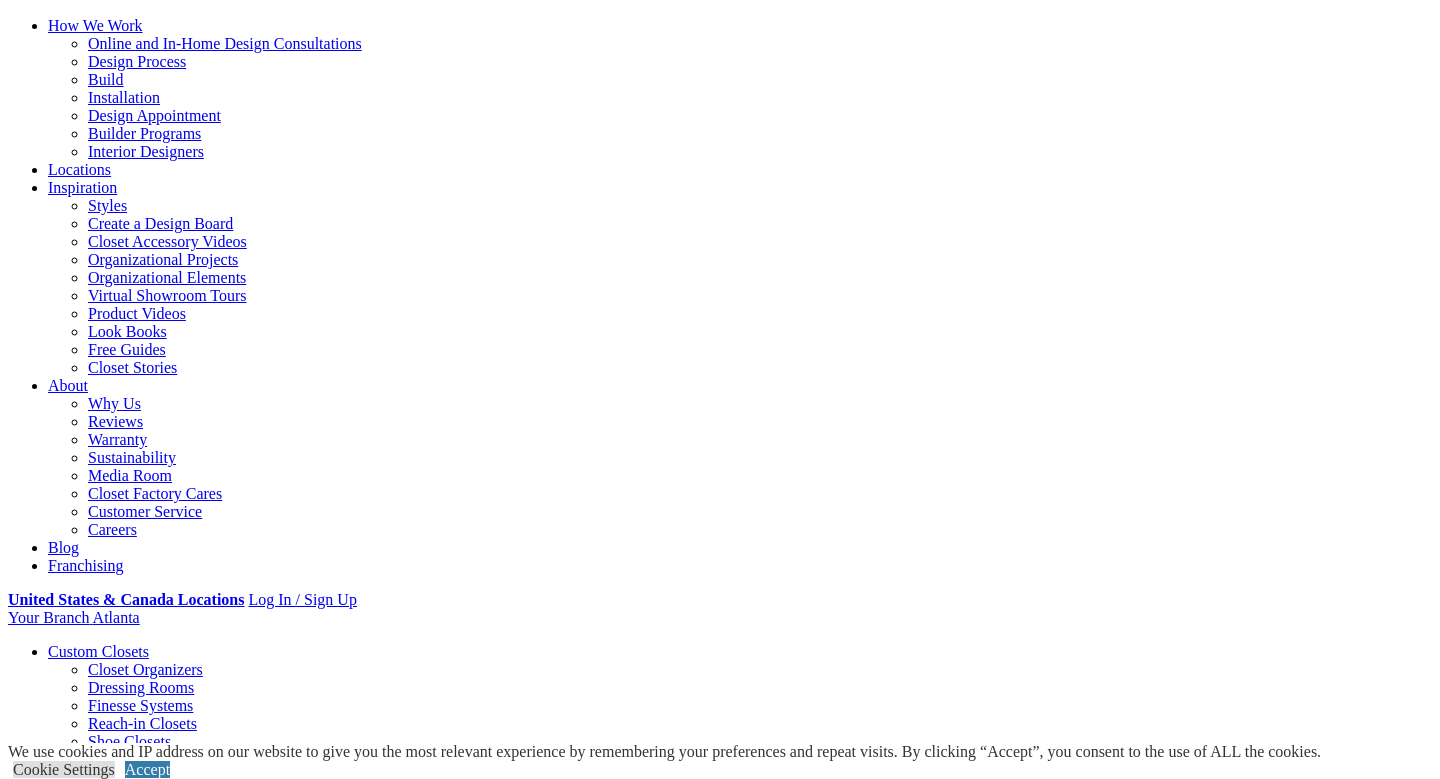 click on "CLOSE (X)" at bounding box center [46, 1672] 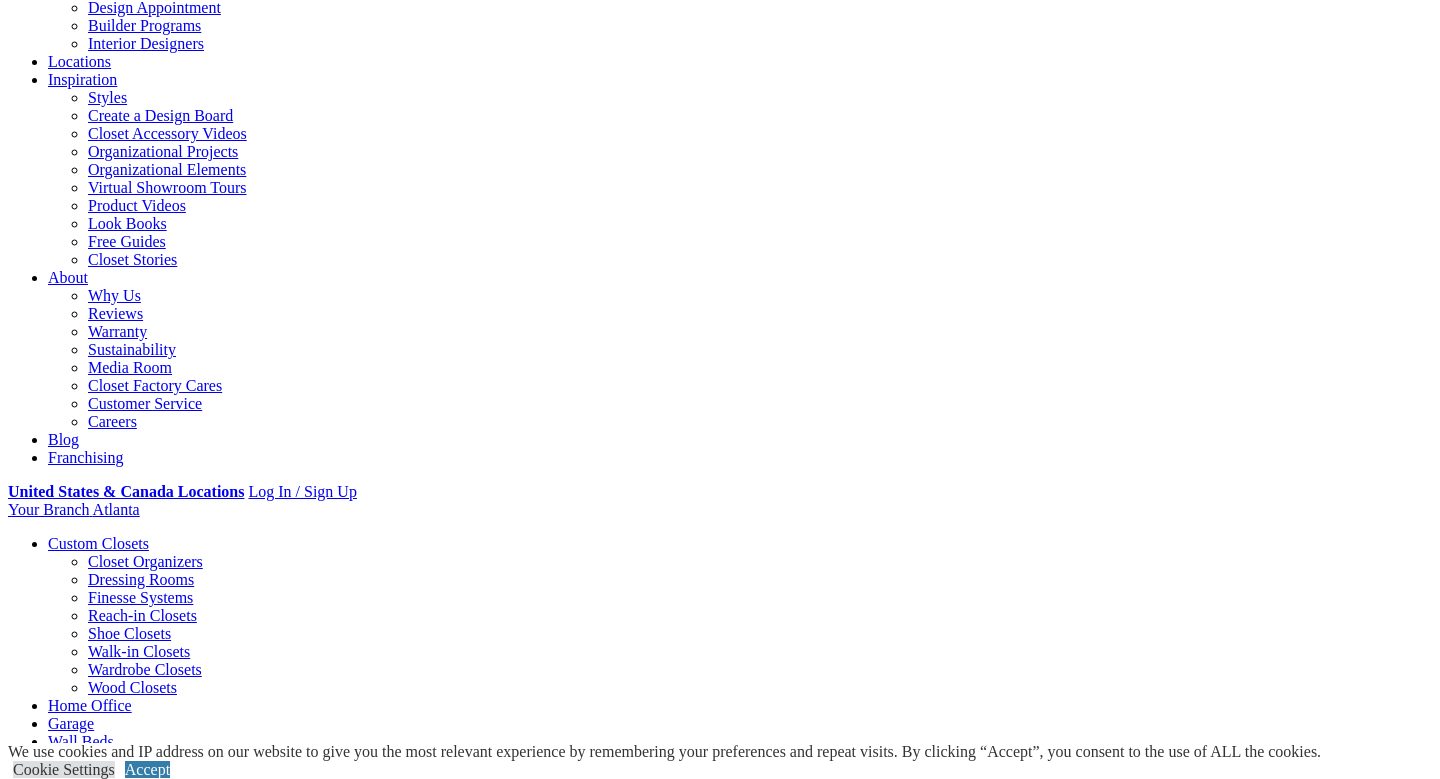 scroll, scrollTop: 406, scrollLeft: 0, axis: vertical 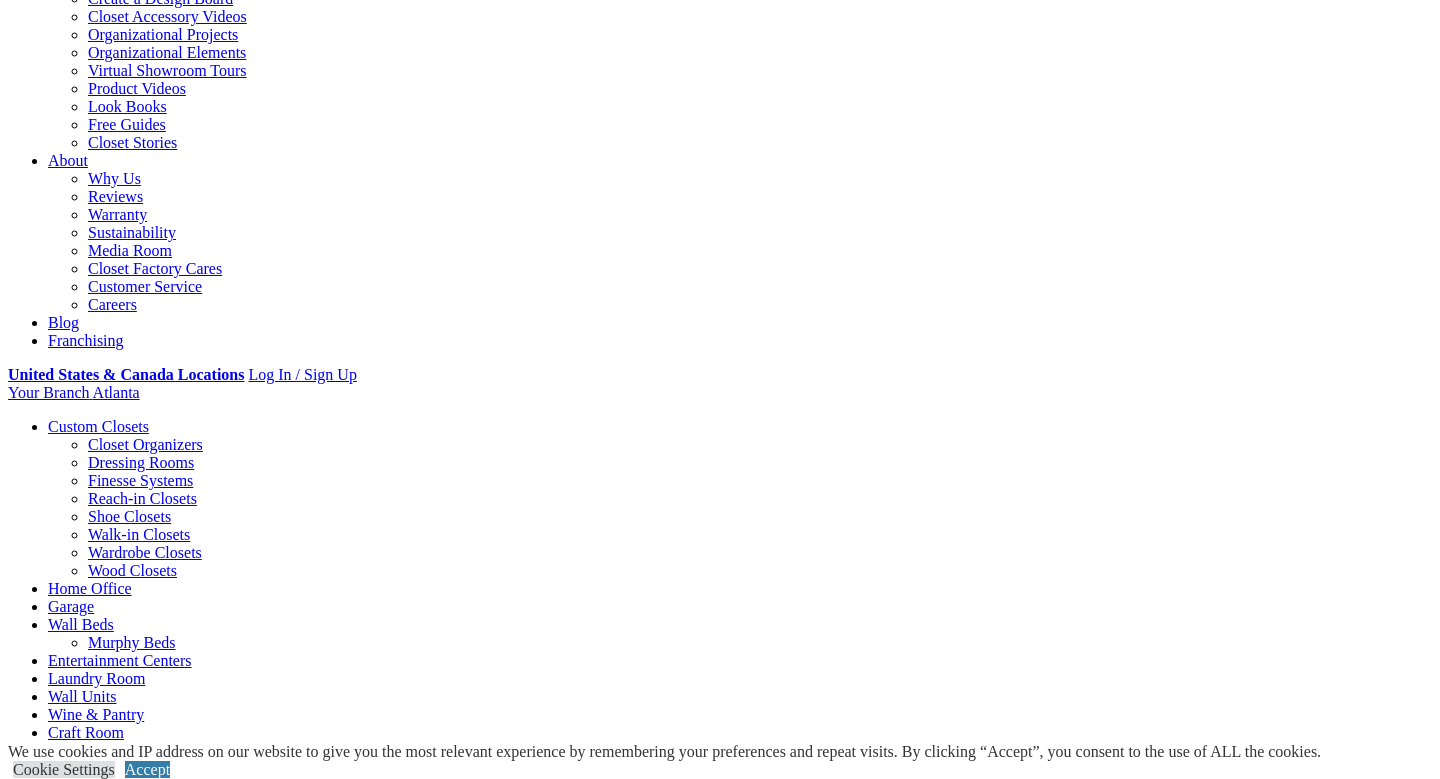 click at bounding box center [167, 2875] 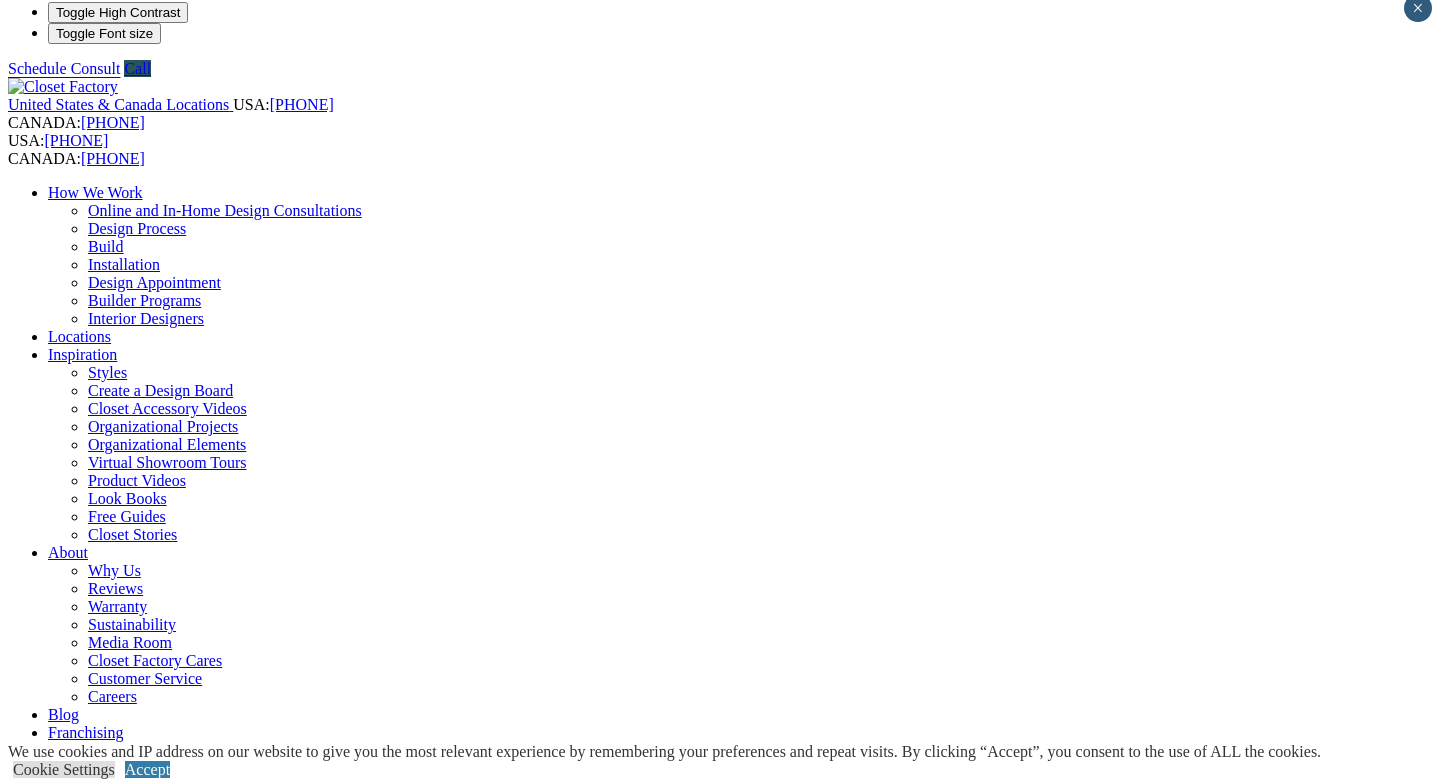 scroll, scrollTop: 5, scrollLeft: 0, axis: vertical 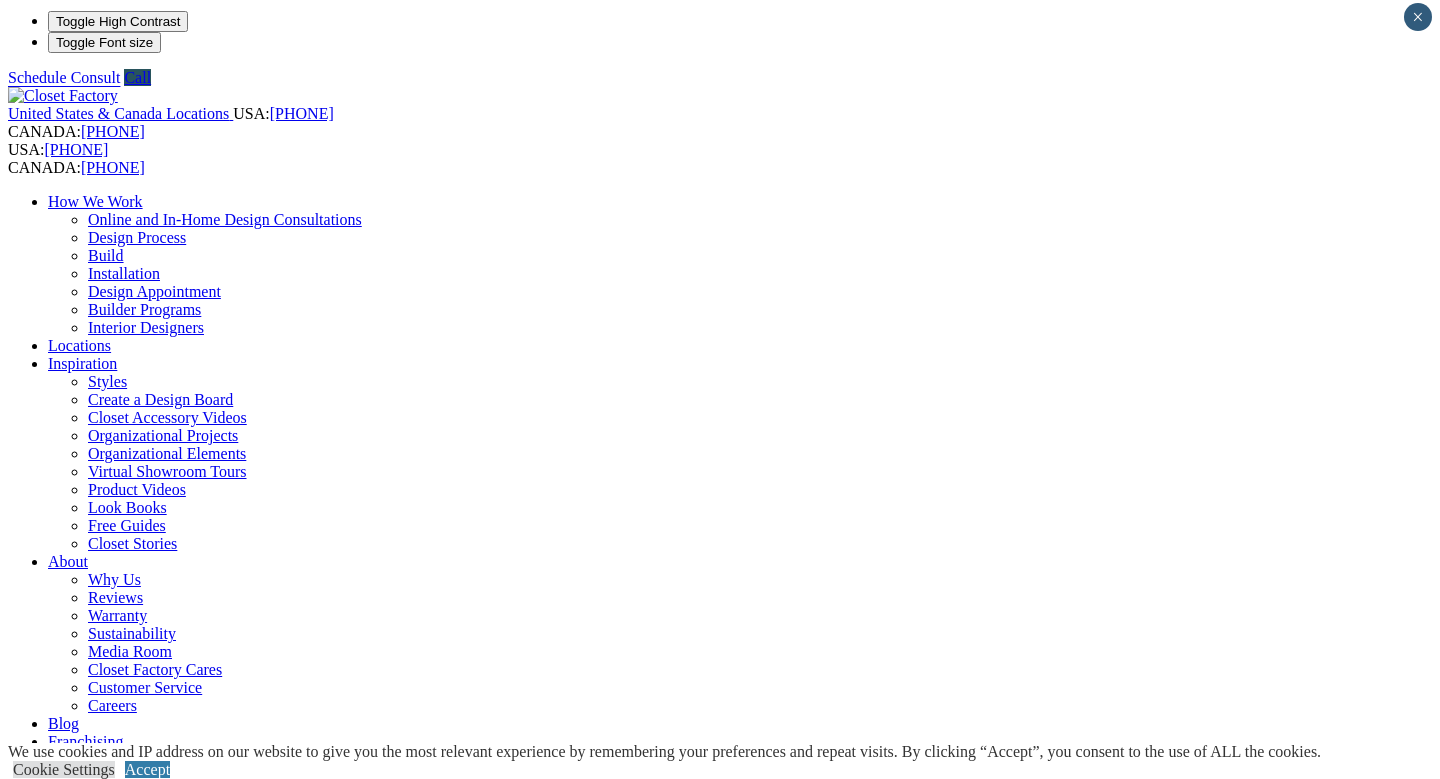 click on "Custom Closets" at bounding box center (98, 827) 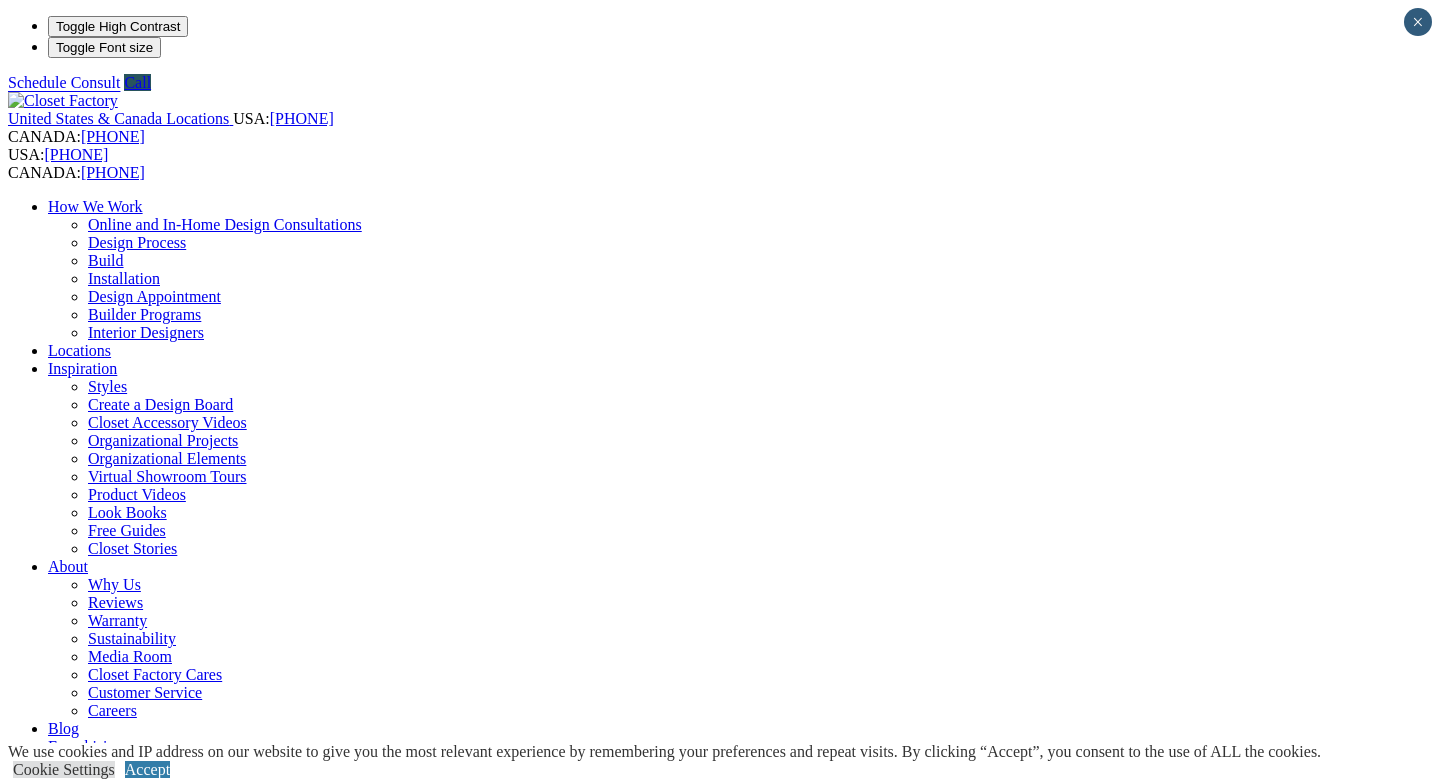 scroll, scrollTop: 0, scrollLeft: 0, axis: both 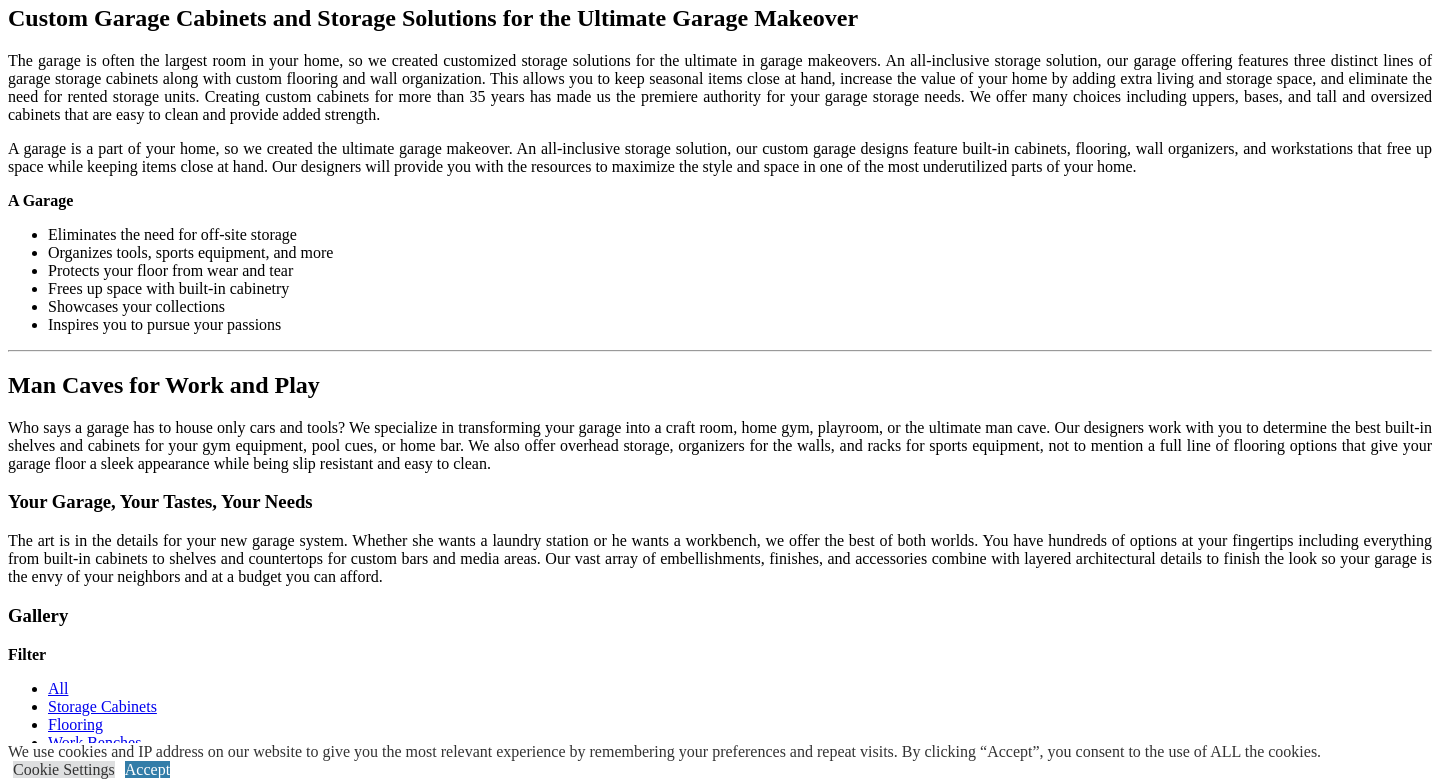 click on "click to like red and grey garage cabinets with a grey epoxy floor.
Garage Cabinets and Floor
click to like two tone garage
Garage Storage
click to like Gray custom garage with a pool in view
Custom Gray Garage With Pool In View
click to like garage with laundry area
Garages_63
click to like builtin cabinets in garage
Garages_119
click to like red and gray garage cabinets
Garages_6
click to like garage upper cabinets over motorcycle
Garages_8
click to like metal copper cabinets in garage
Garages_10
click to like mixed material garage cabinets
Garages_12
click to like luxury garage design
Garages_23
click to like black cabinets with metal garage
Garages_32
click to like metal and high gloss cabinets in garage
Garages_49
Garages_50" at bounding box center [720, 1179] 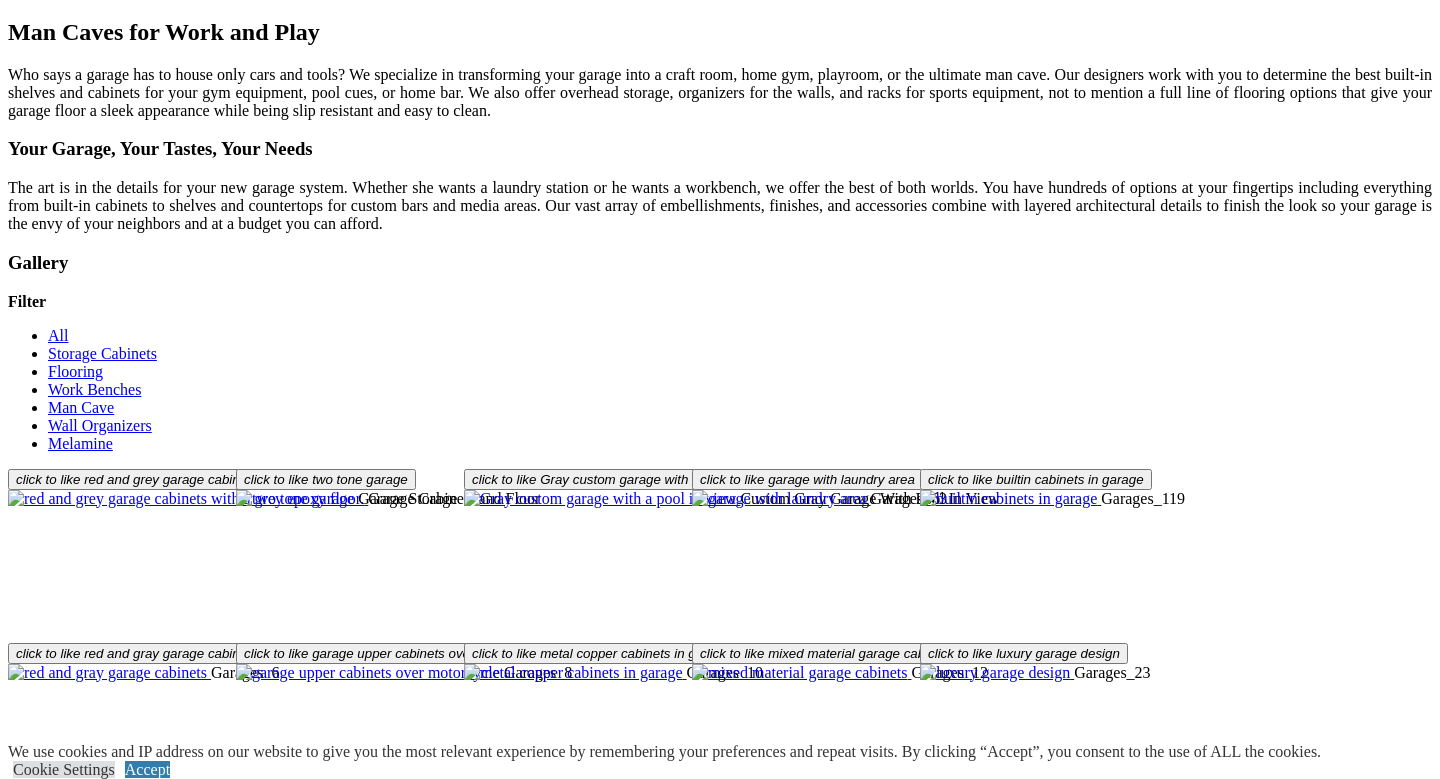 scroll, scrollTop: 2403, scrollLeft: 0, axis: vertical 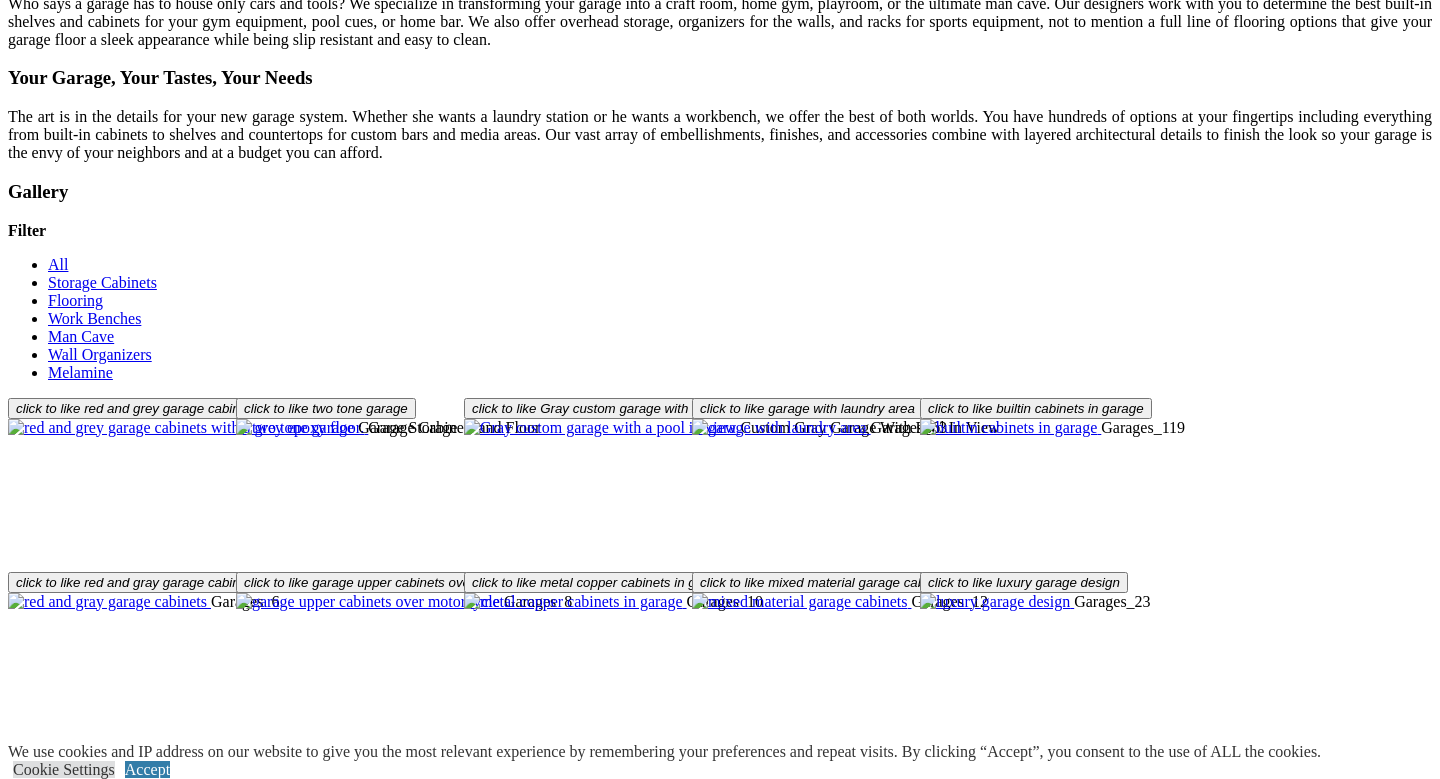click on "Load More" at bounding box center (44, 1450) 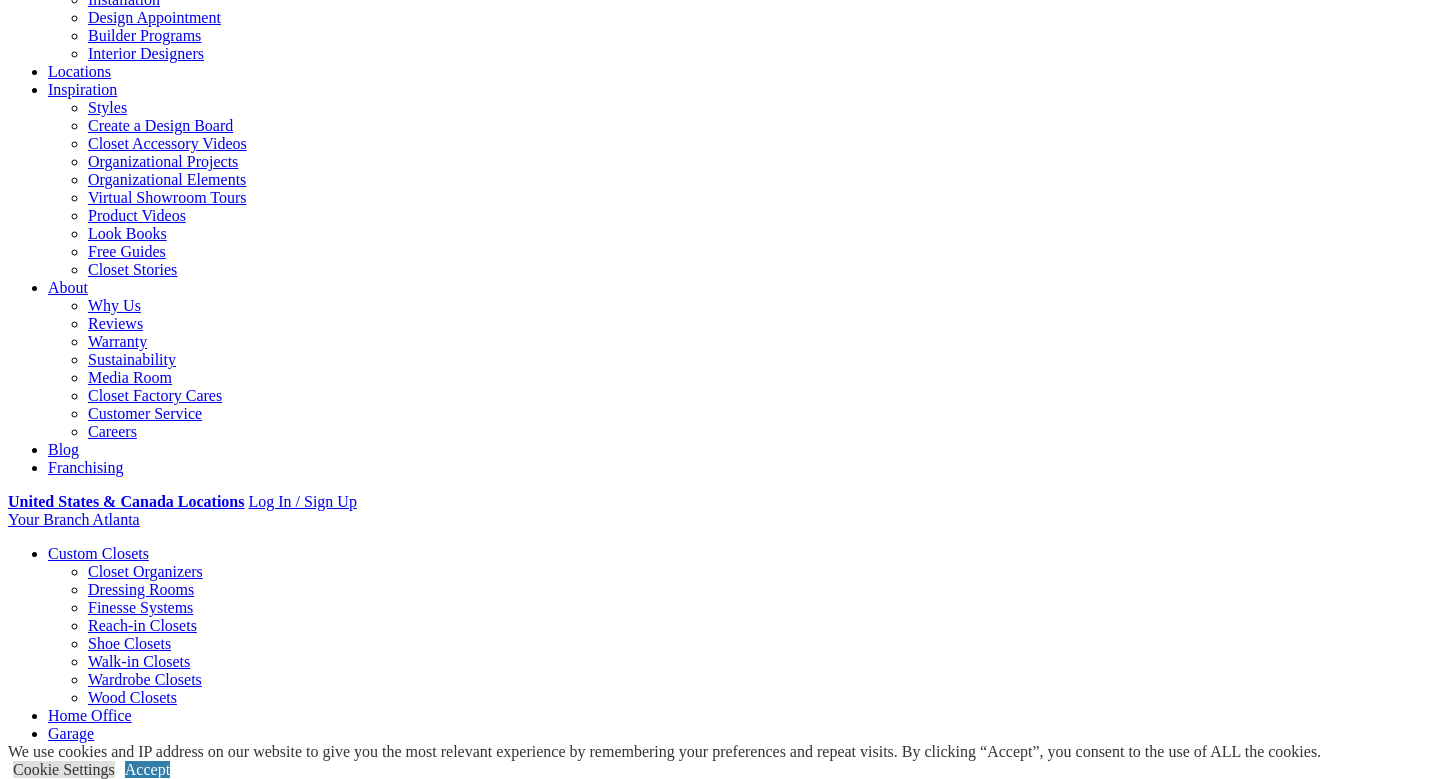 scroll, scrollTop: 0, scrollLeft: 0, axis: both 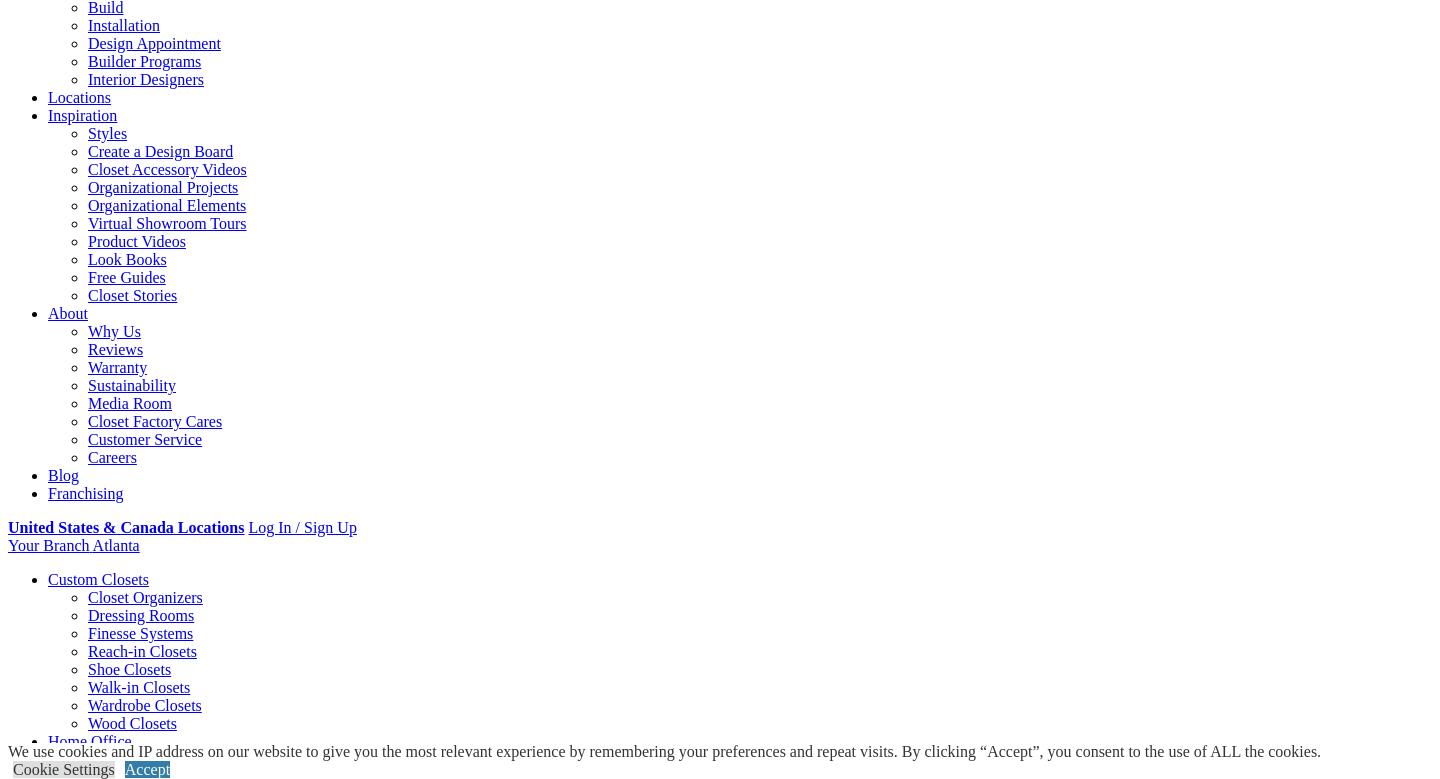 click on "Gallery" at bounding box center (111, 1701) 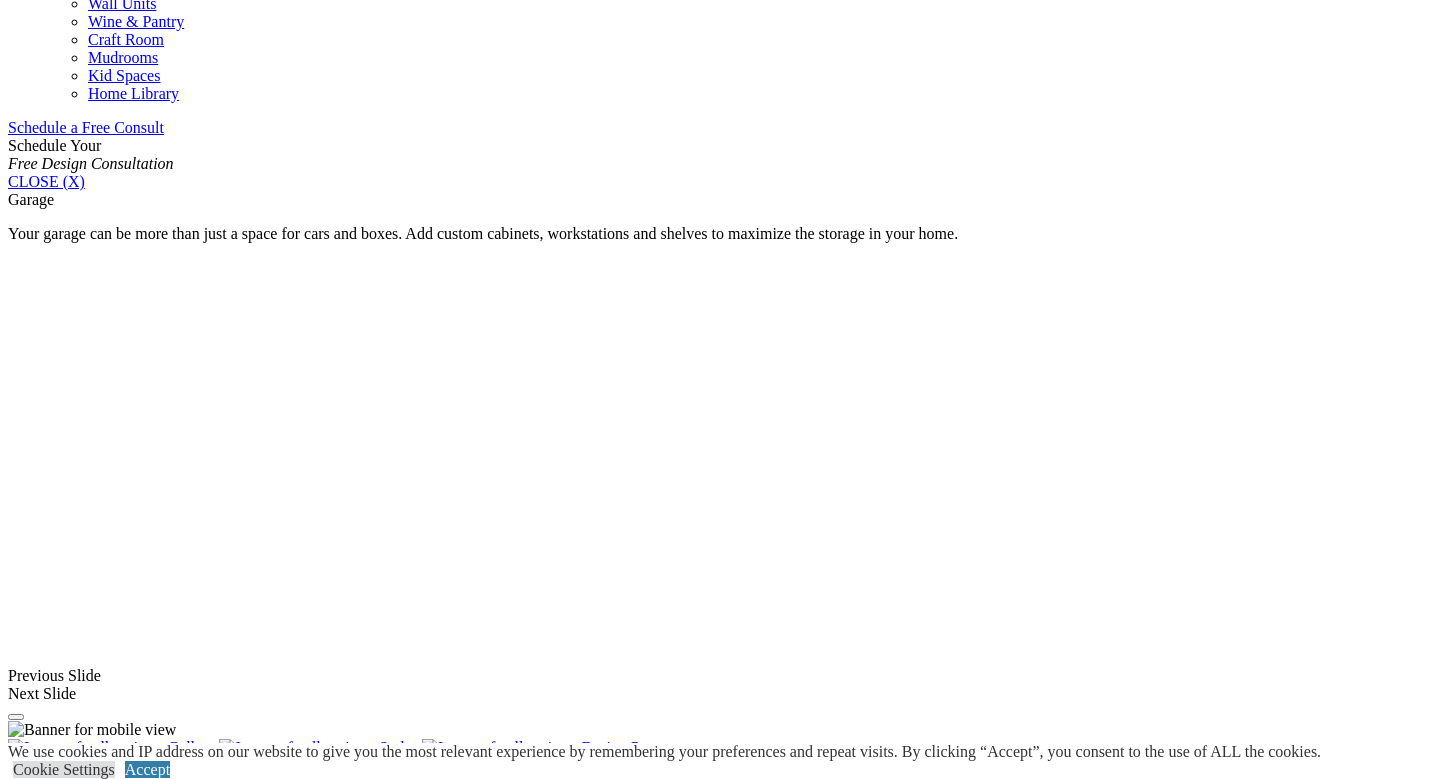 scroll, scrollTop: 1317, scrollLeft: 0, axis: vertical 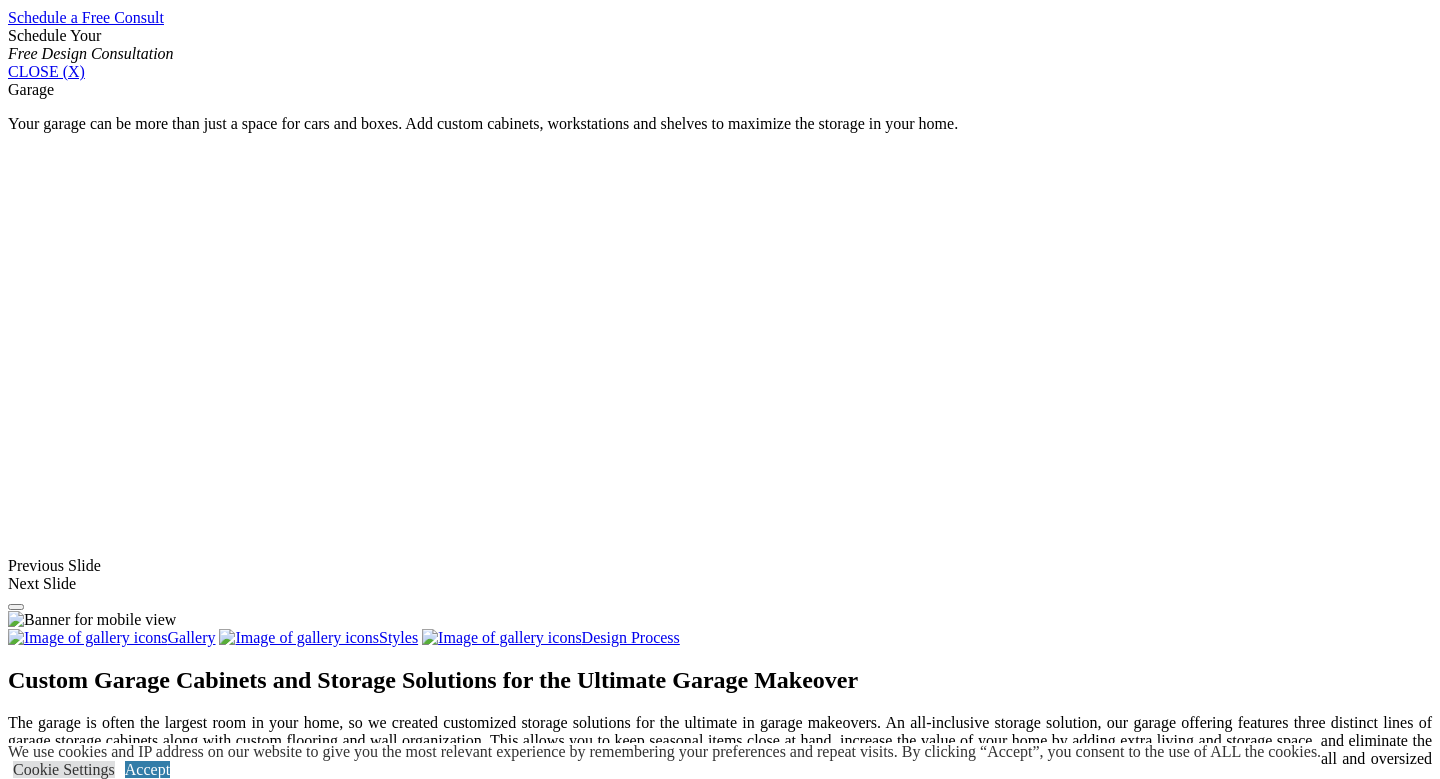 click at bounding box center [186, 1514] 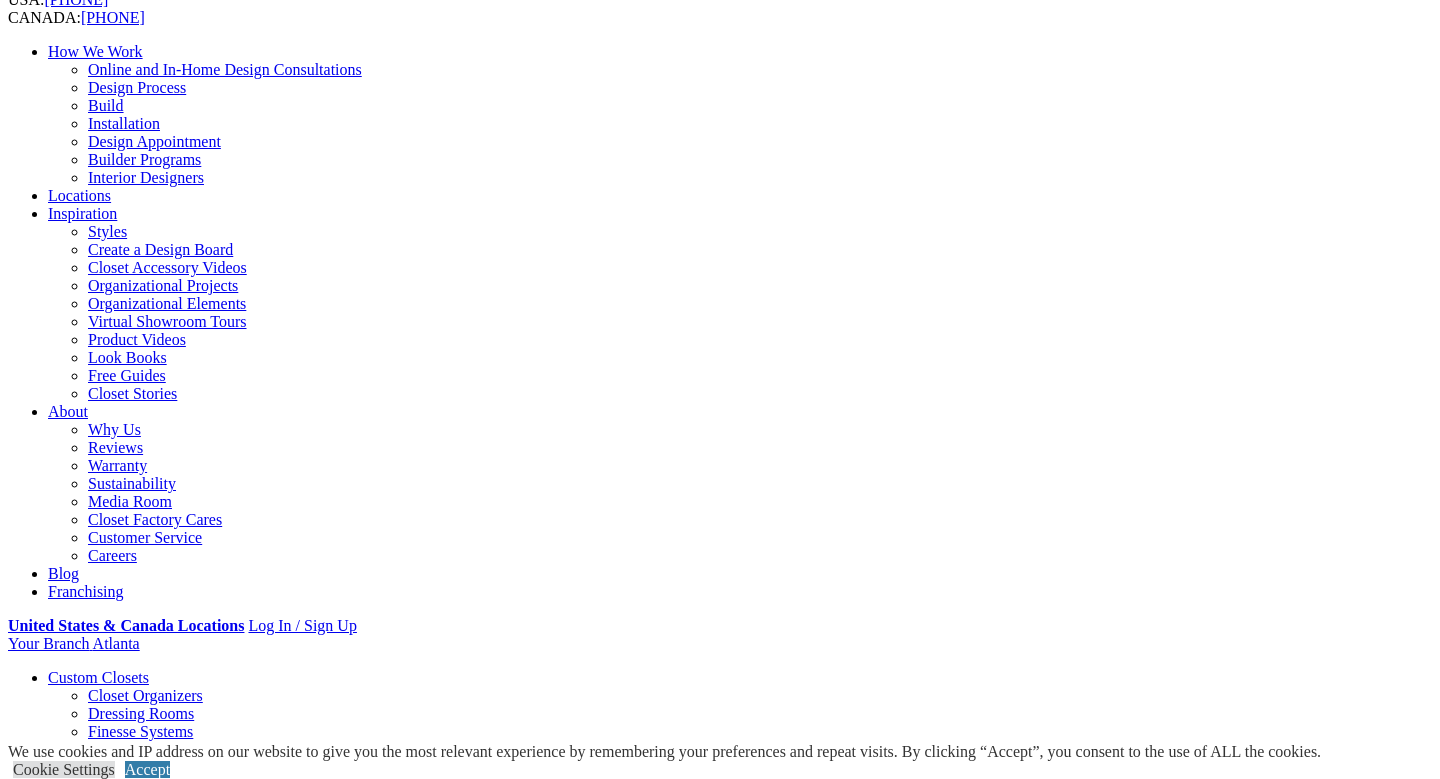 scroll, scrollTop: 338, scrollLeft: 0, axis: vertical 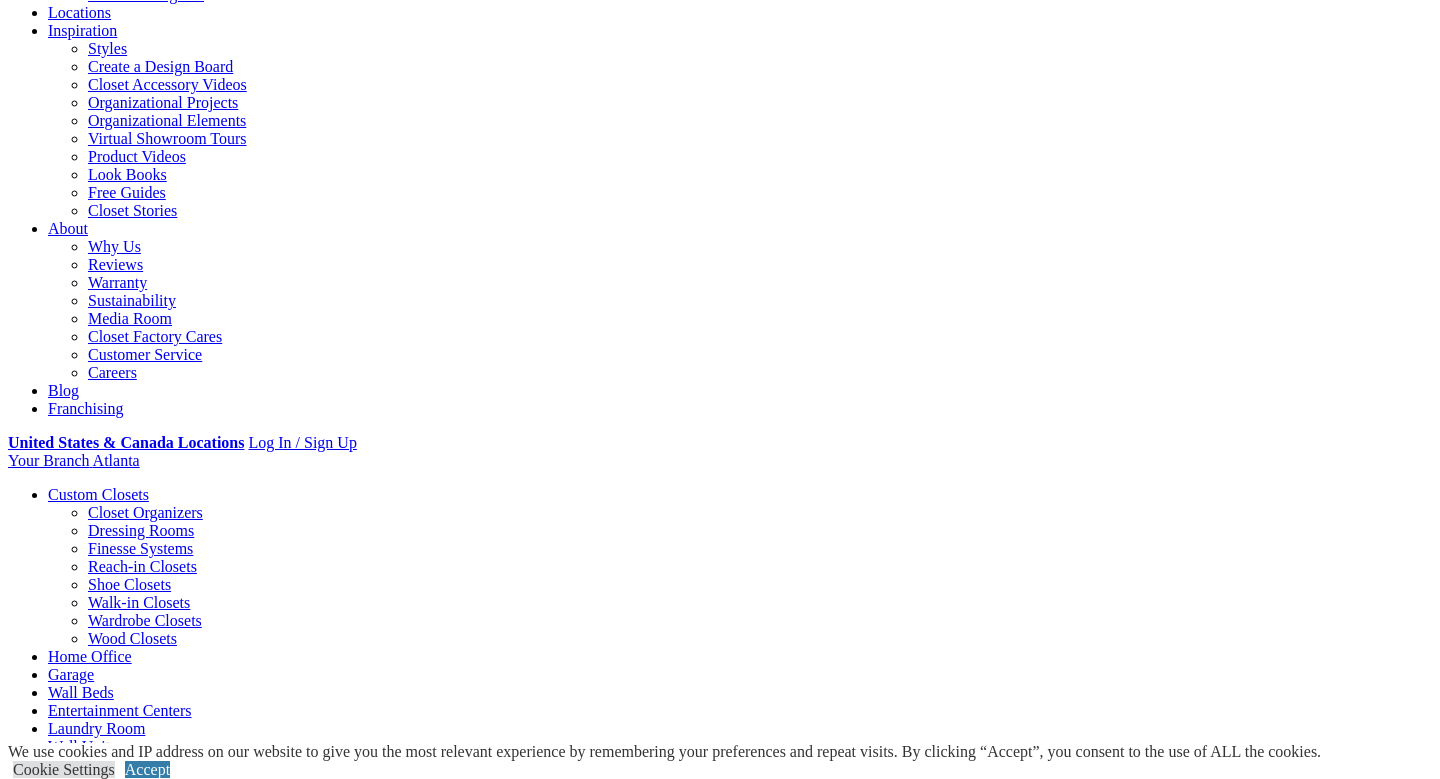 click on "Design Process" at bounding box center [551, 1616] 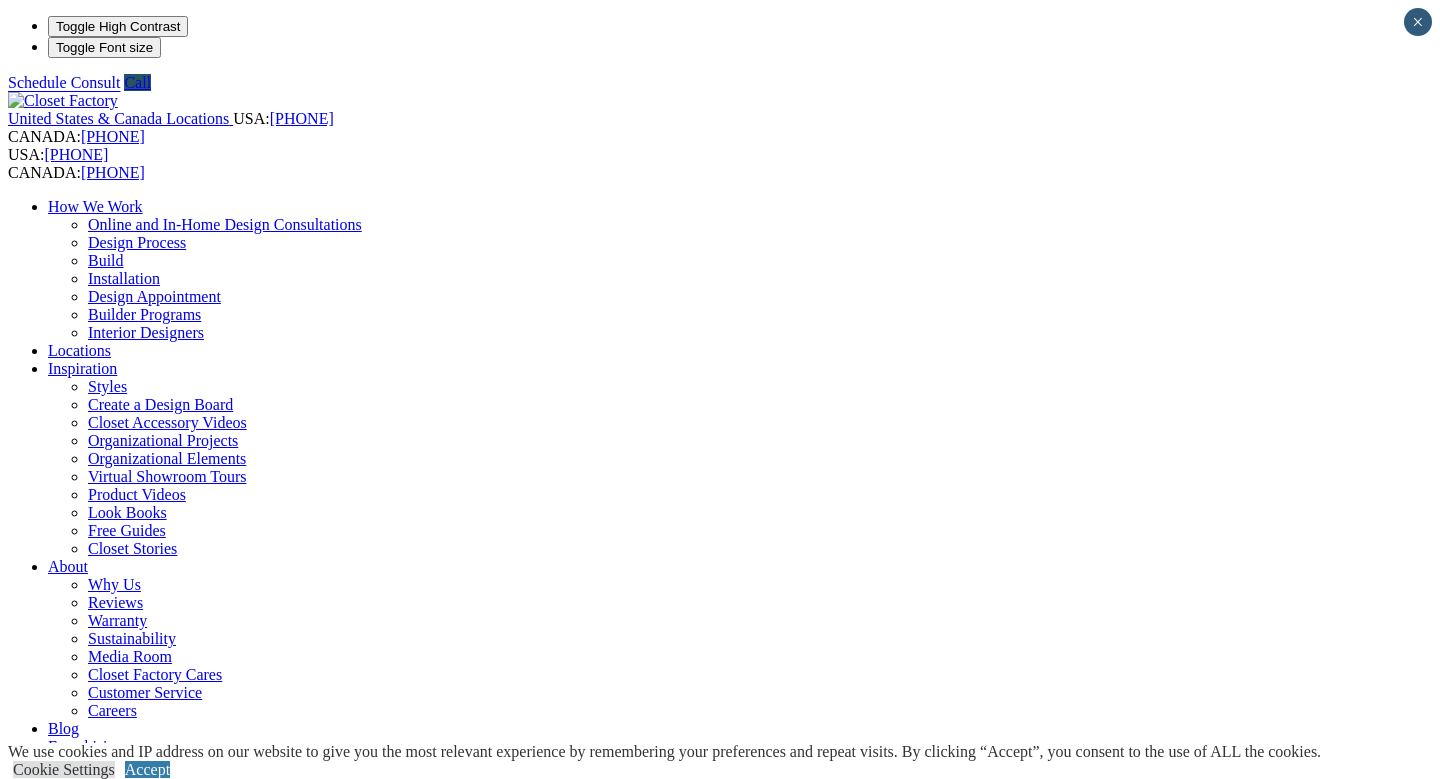 scroll, scrollTop: 0, scrollLeft: 0, axis: both 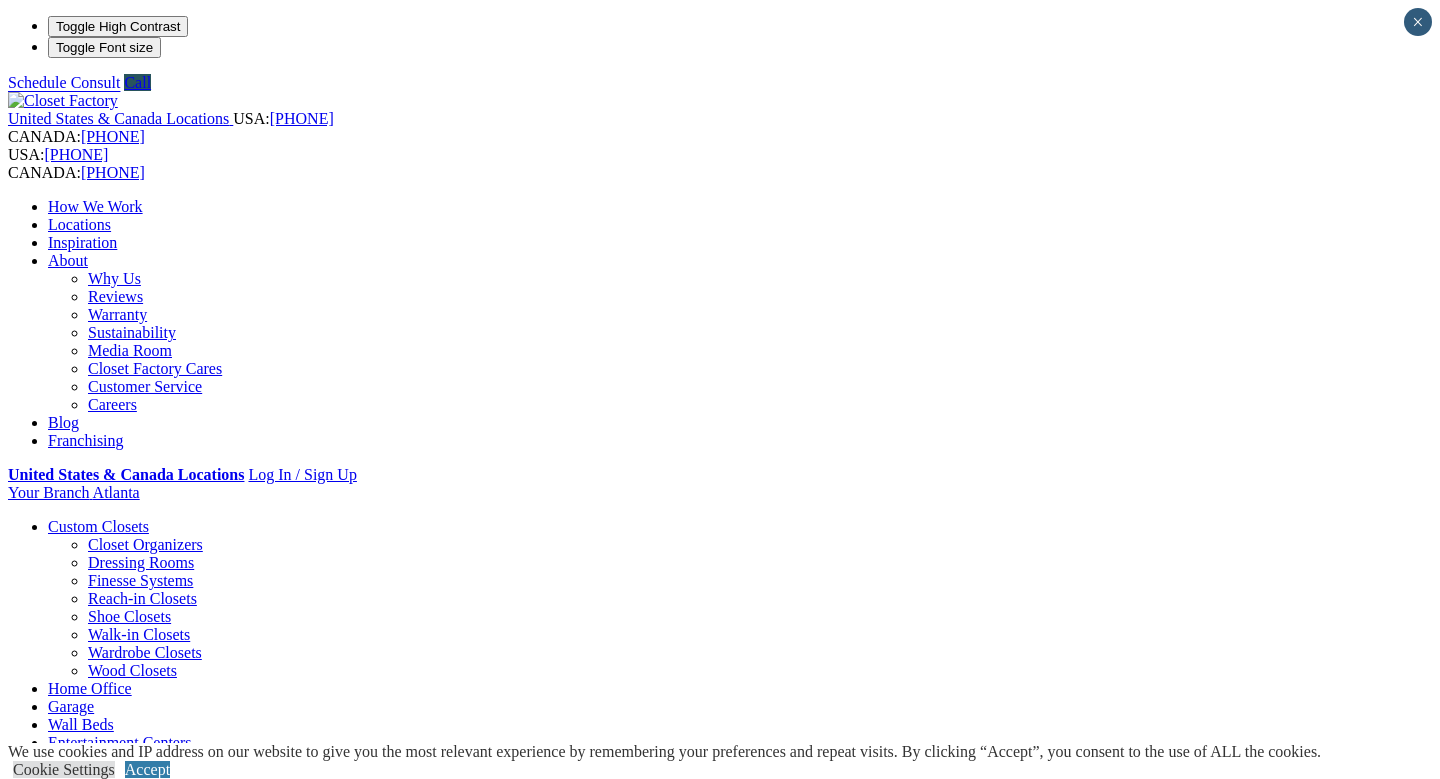 click on "Wine & Pantry" at bounding box center (136, 922) 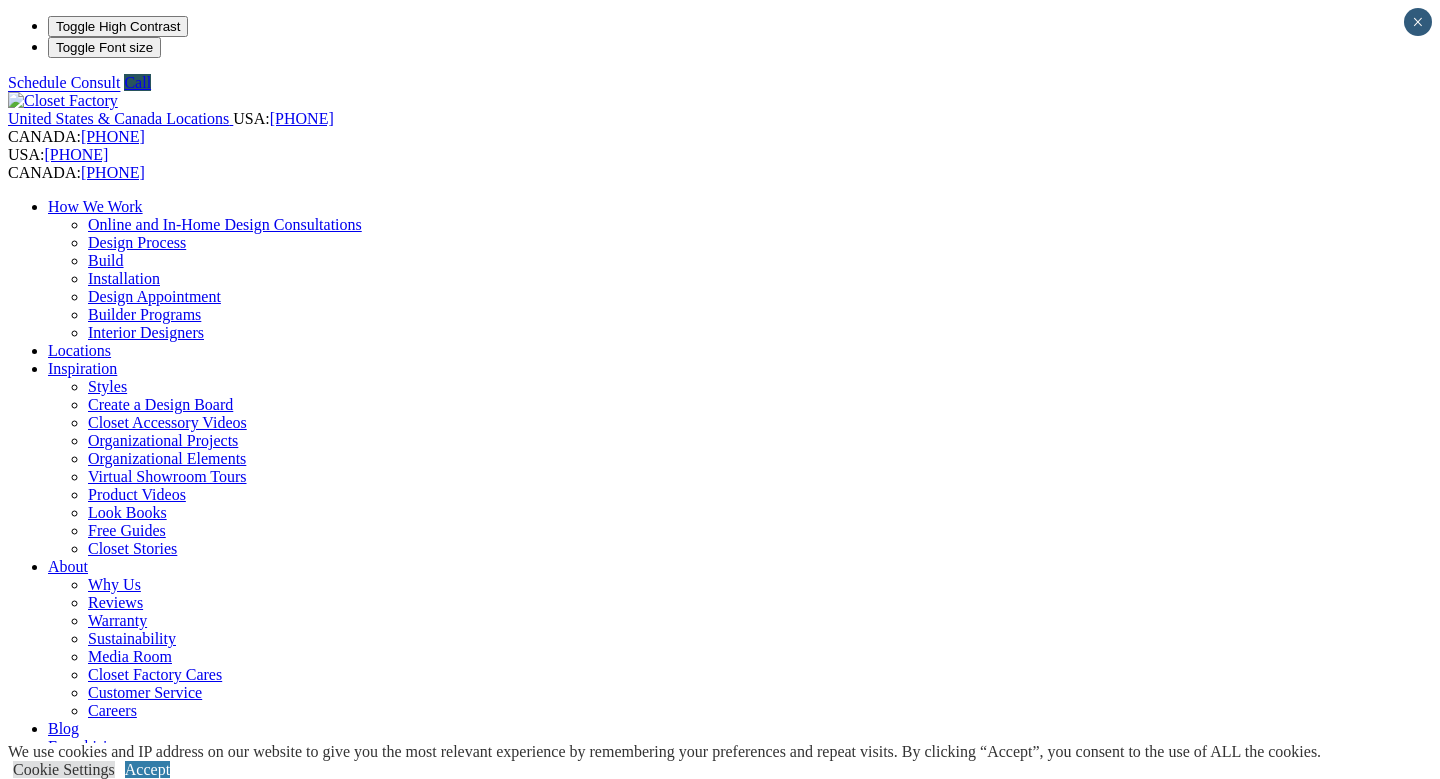 scroll, scrollTop: 0, scrollLeft: 0, axis: both 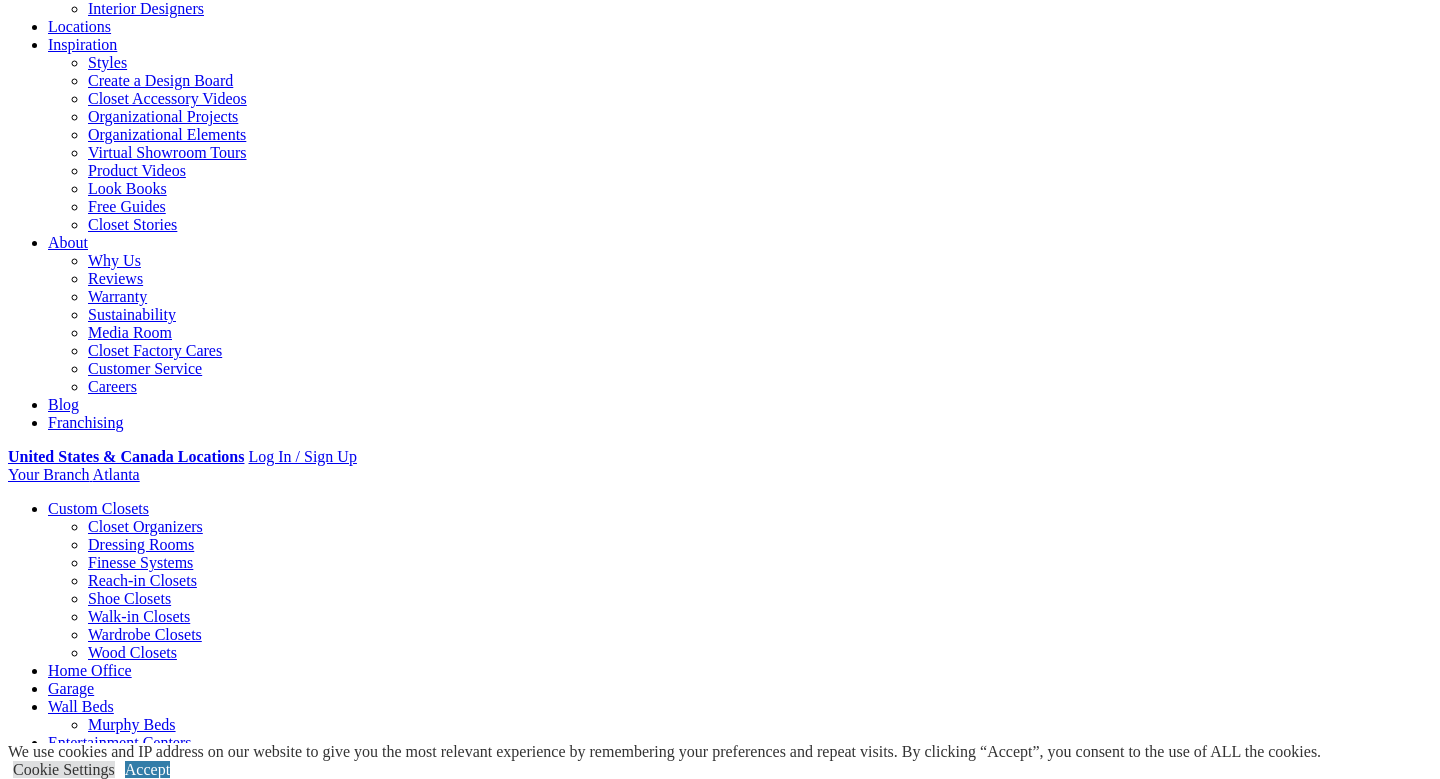 click on "Gallery" at bounding box center [111, 1688] 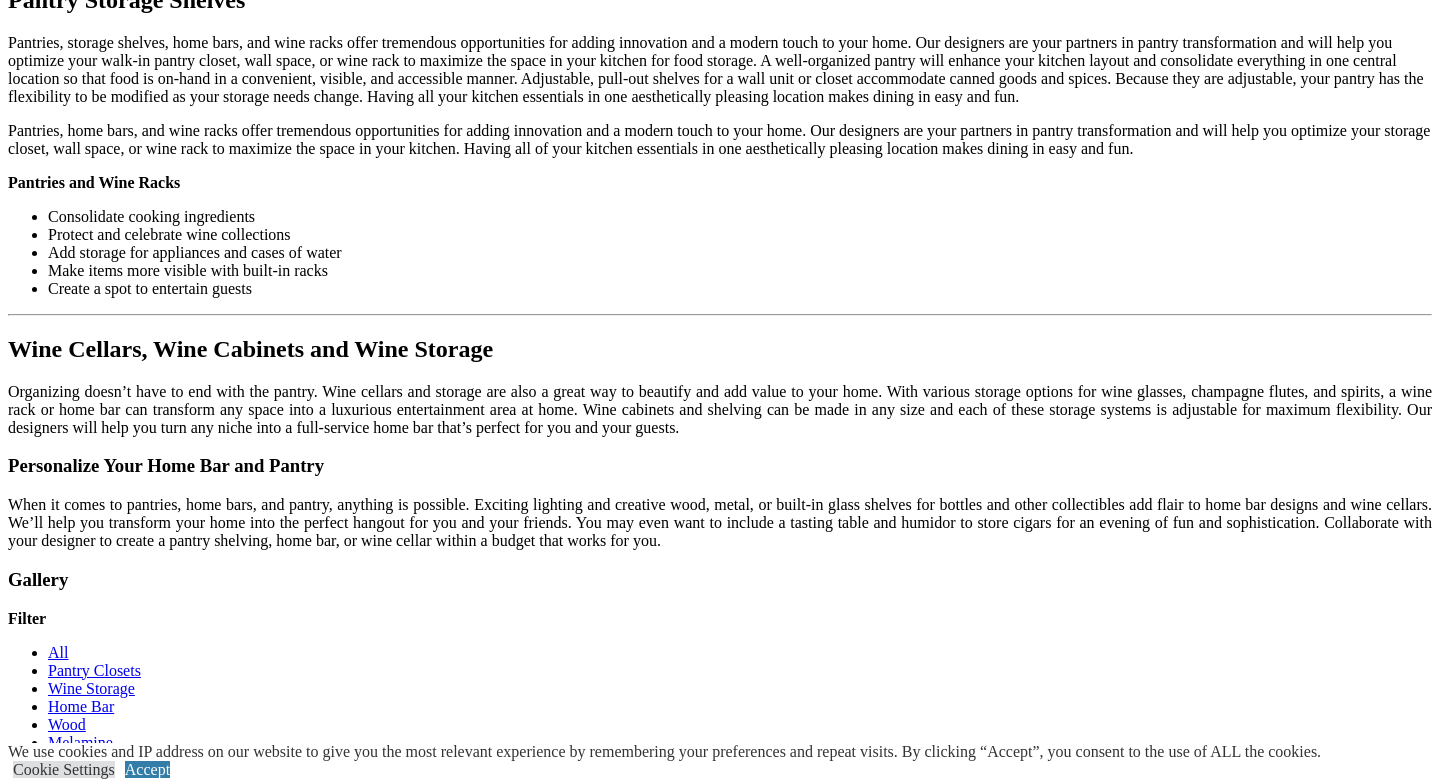 scroll, scrollTop: 2056, scrollLeft: 0, axis: vertical 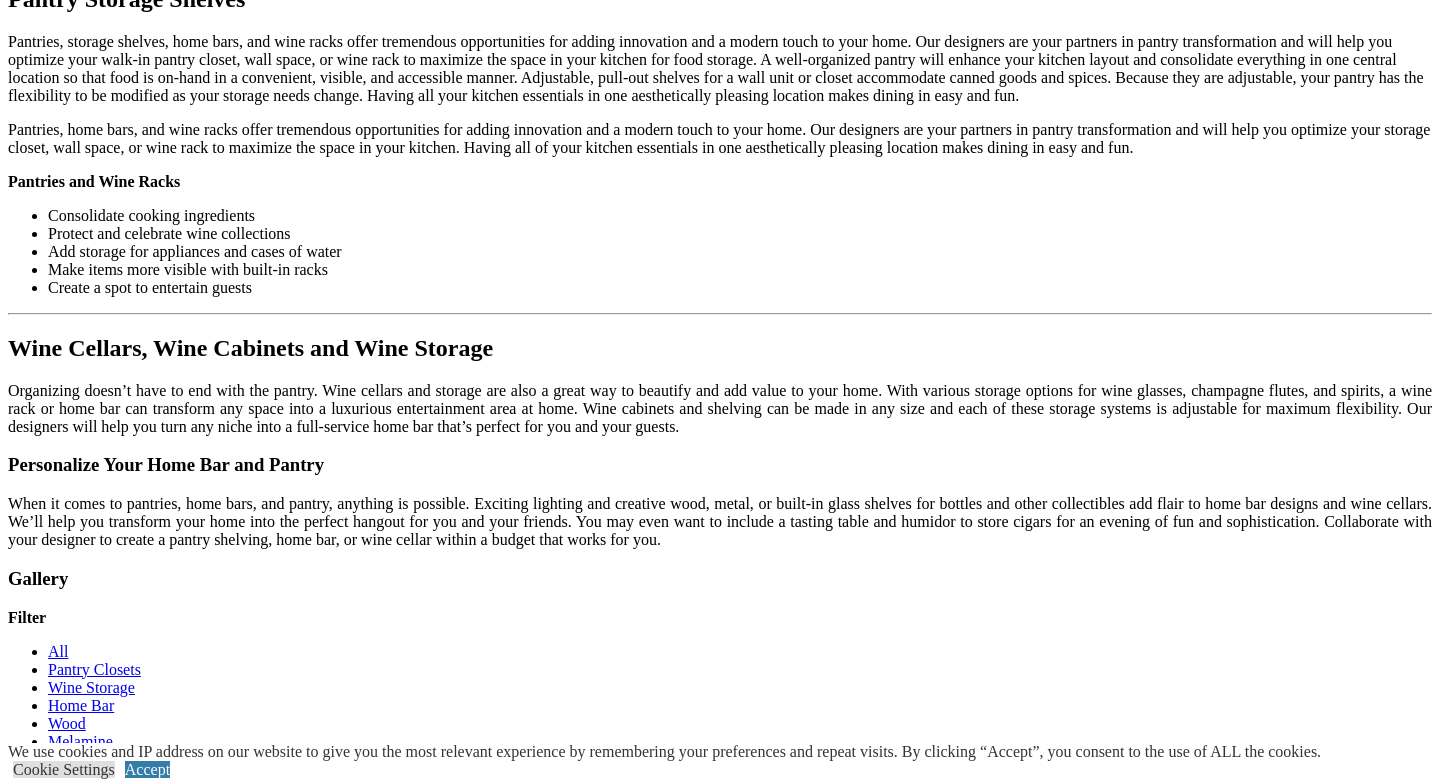 click on "Load More" at bounding box center (44, 1489) 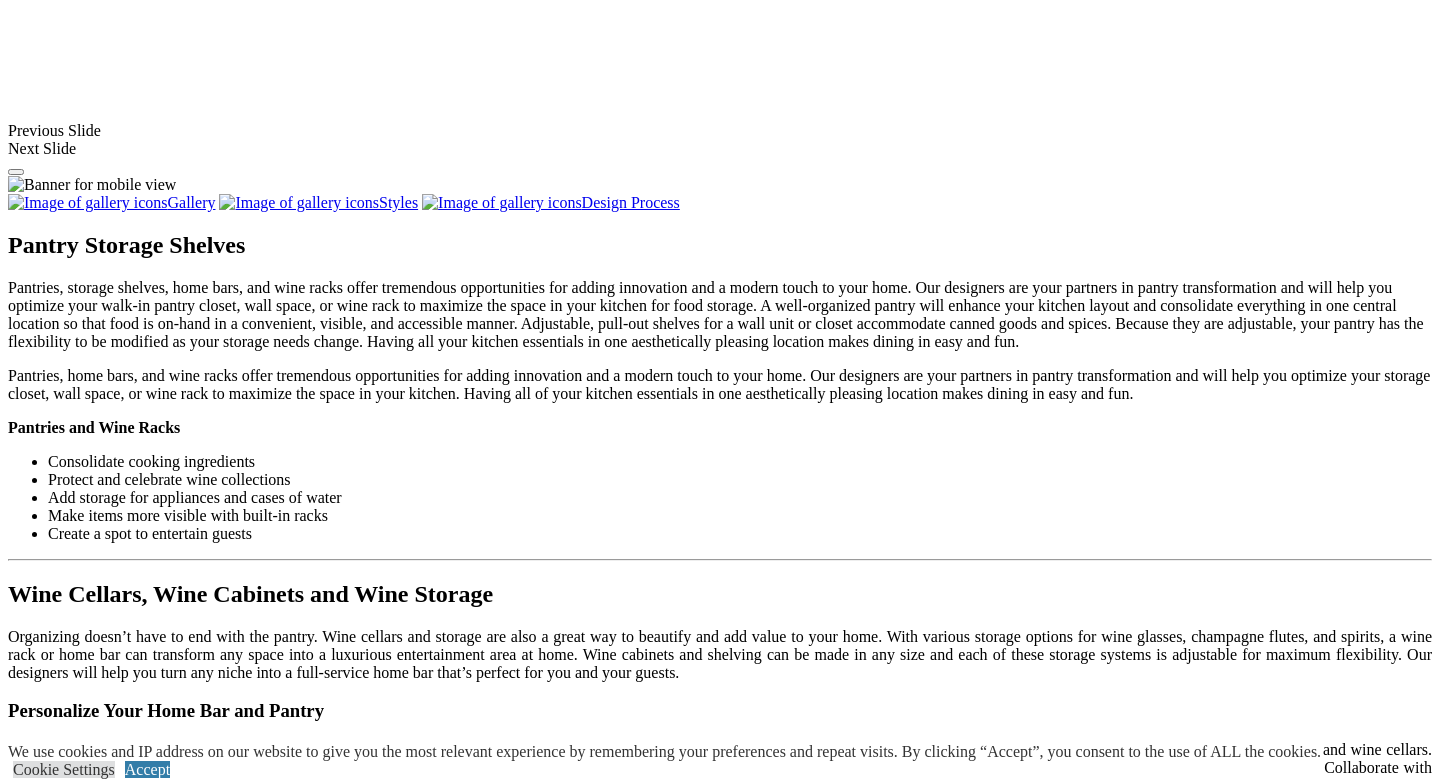 scroll, scrollTop: 1838, scrollLeft: 0, axis: vertical 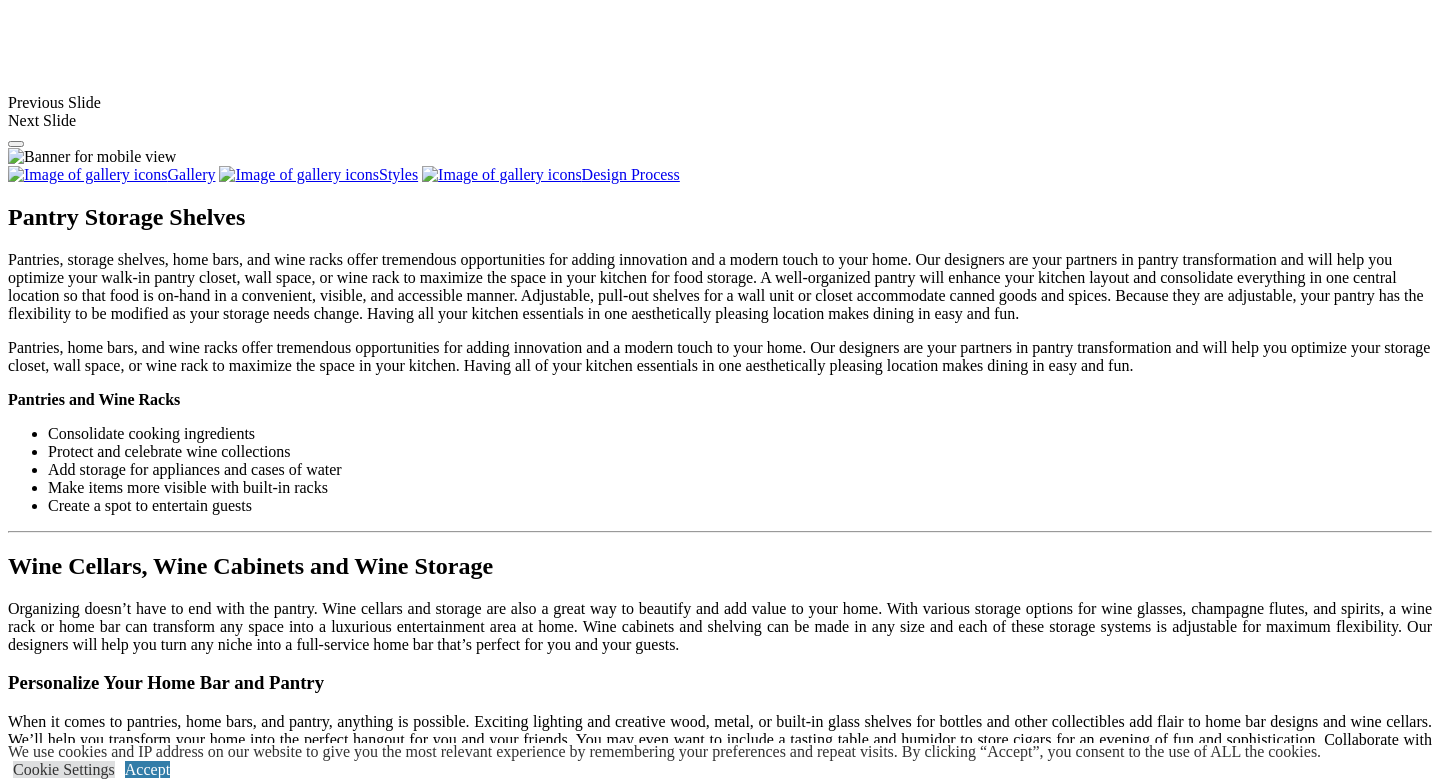 click at bounding box center [810, 1555] 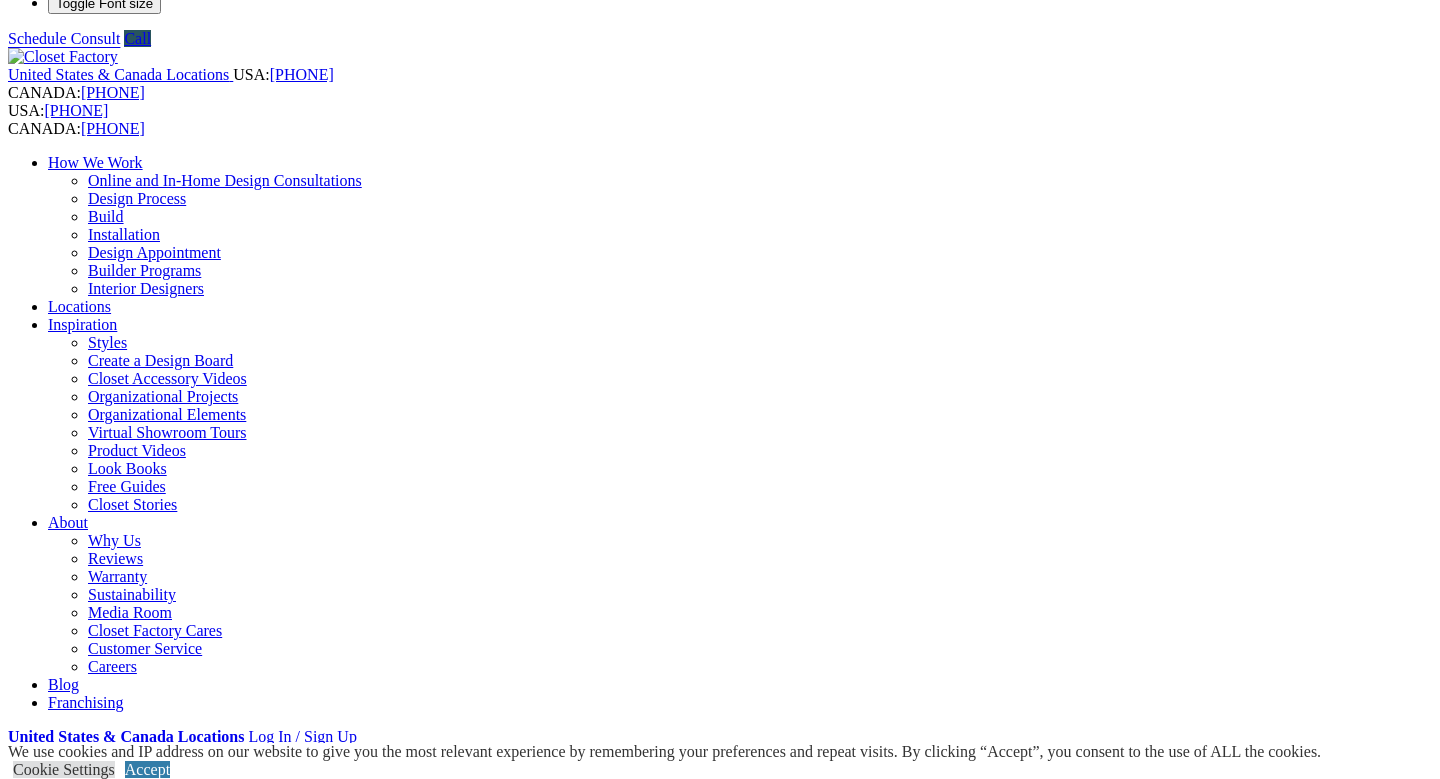 scroll, scrollTop: 0, scrollLeft: 0, axis: both 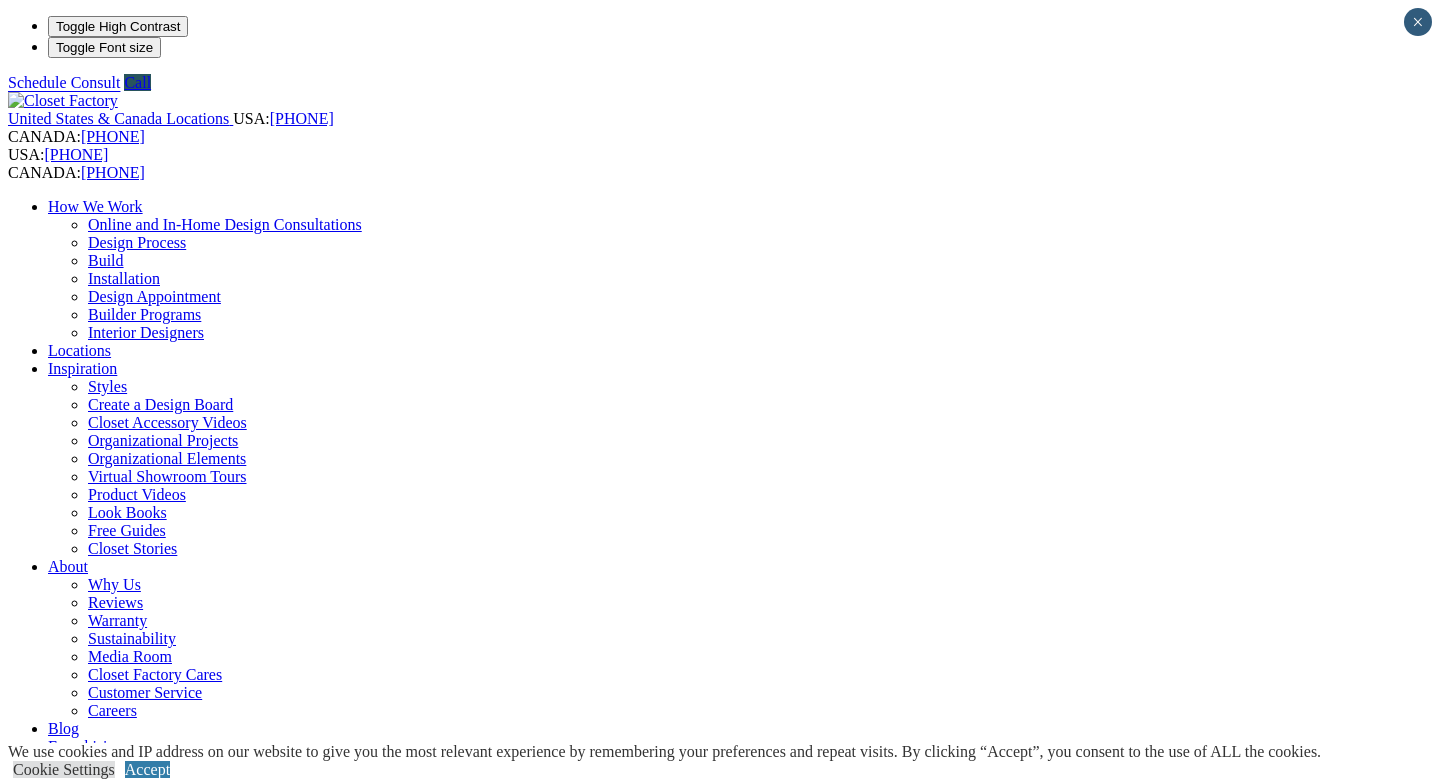 click on "Home Library" at bounding box center (133, 1318) 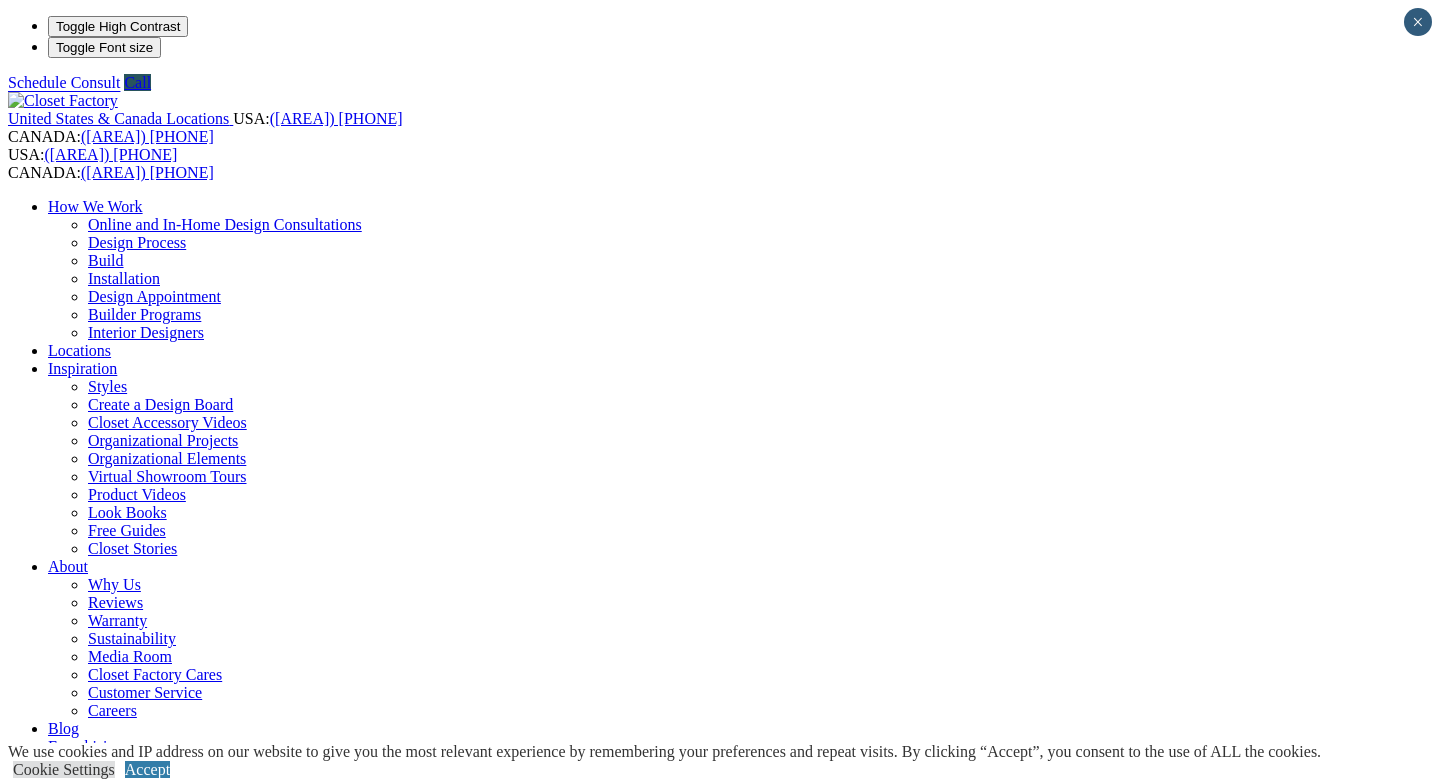 scroll, scrollTop: 0, scrollLeft: 0, axis: both 